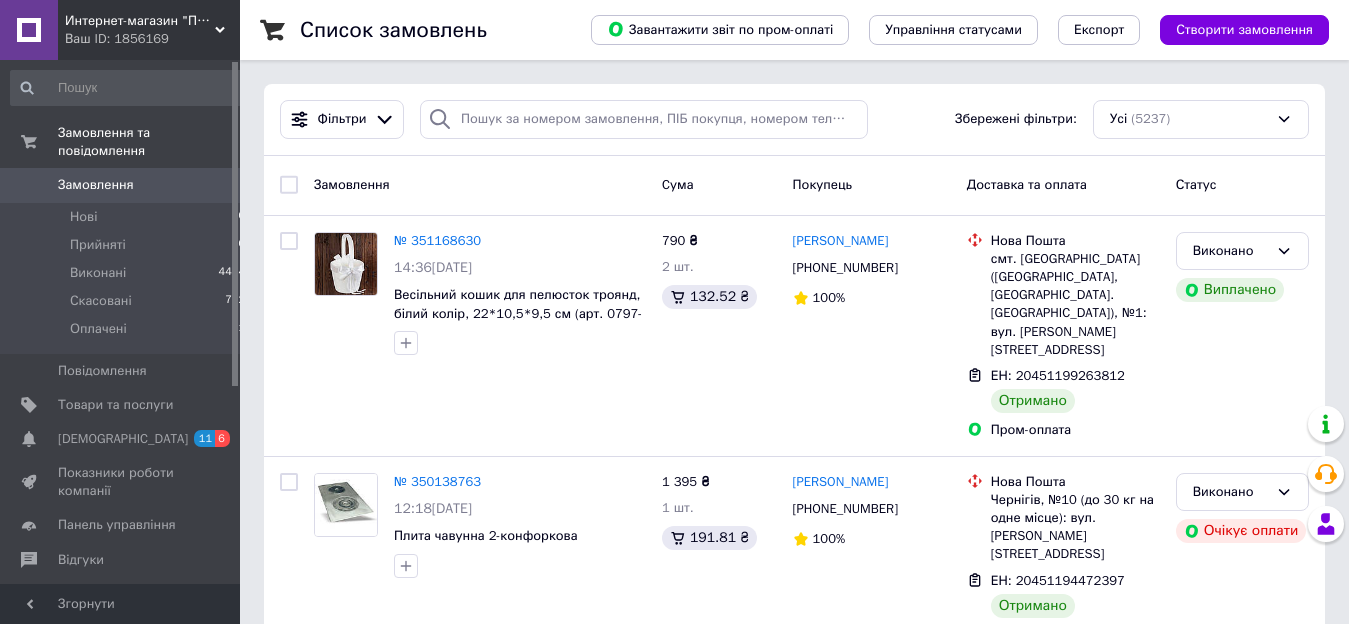 scroll, scrollTop: 0, scrollLeft: 0, axis: both 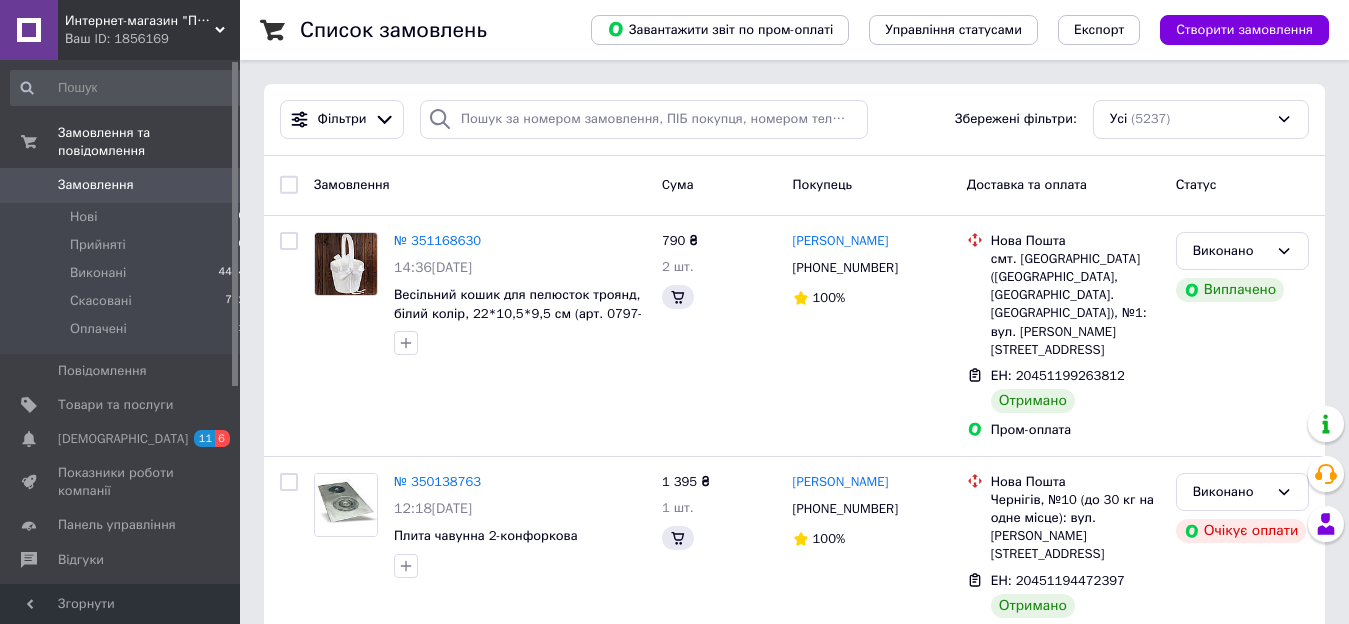 click on "Интернет-магазин "Приглашалки" Ваш ID: 1856169" at bounding box center (149, 30) 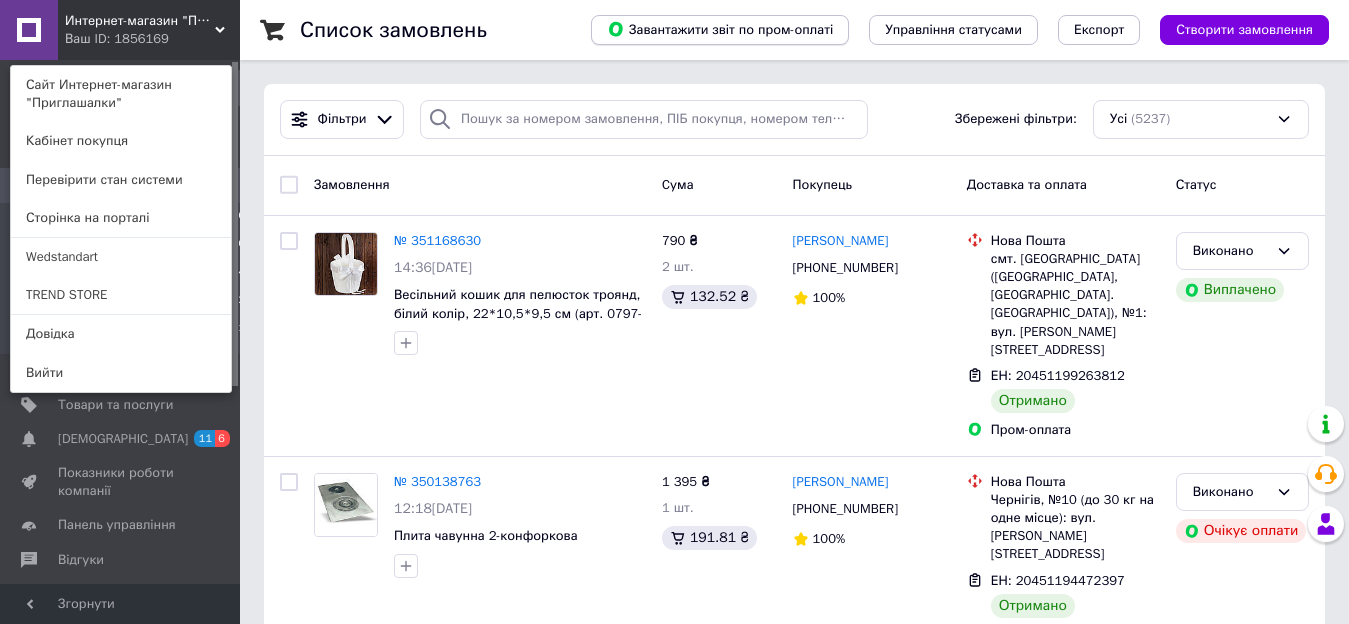 click on "TREND STORE" at bounding box center (121, 295) 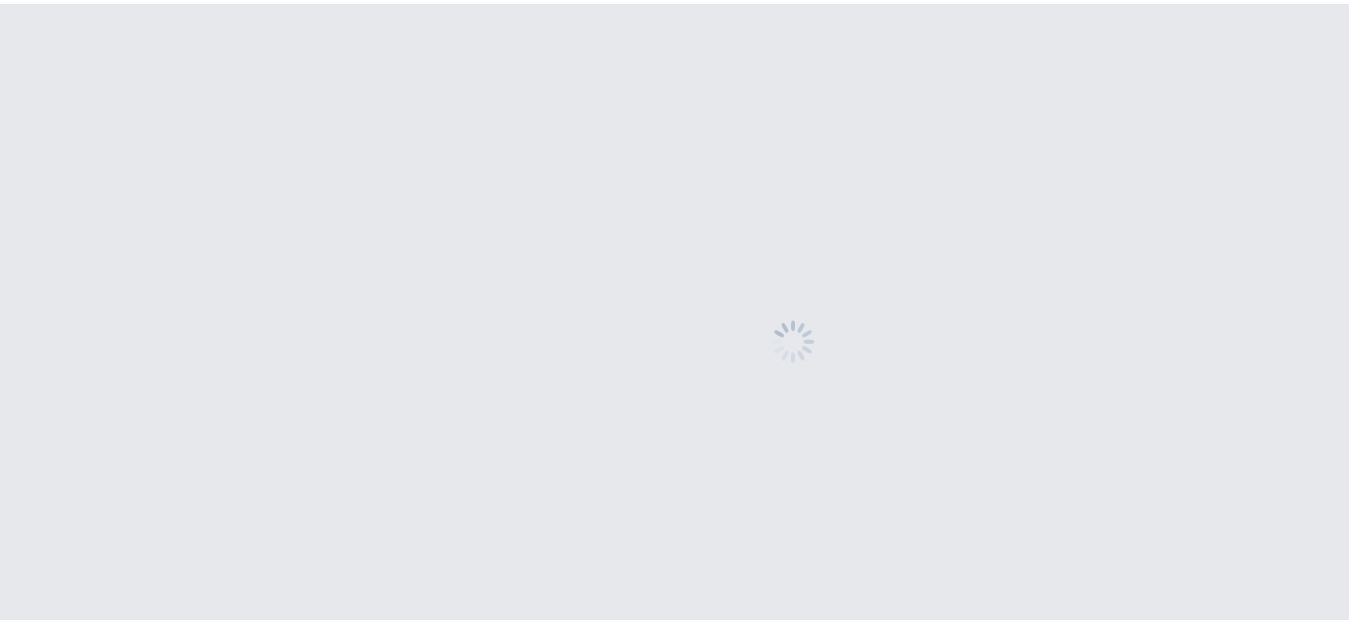 scroll, scrollTop: 0, scrollLeft: 0, axis: both 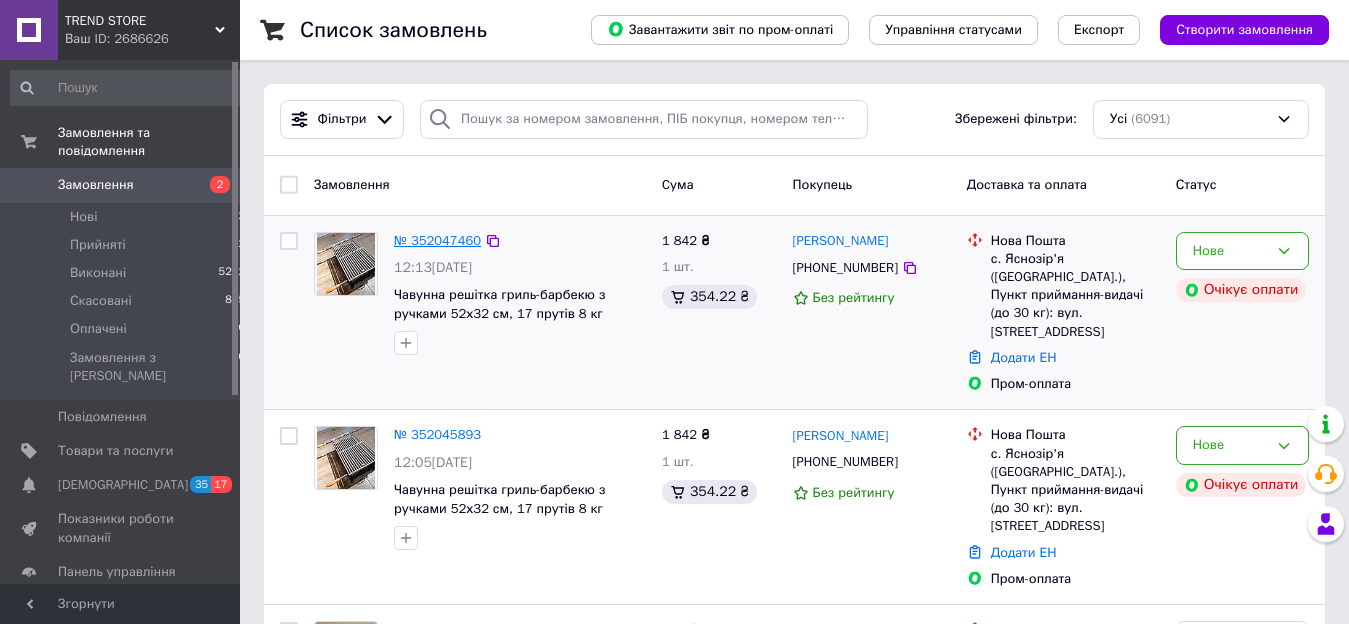 click on "№ 352047460" at bounding box center (437, 240) 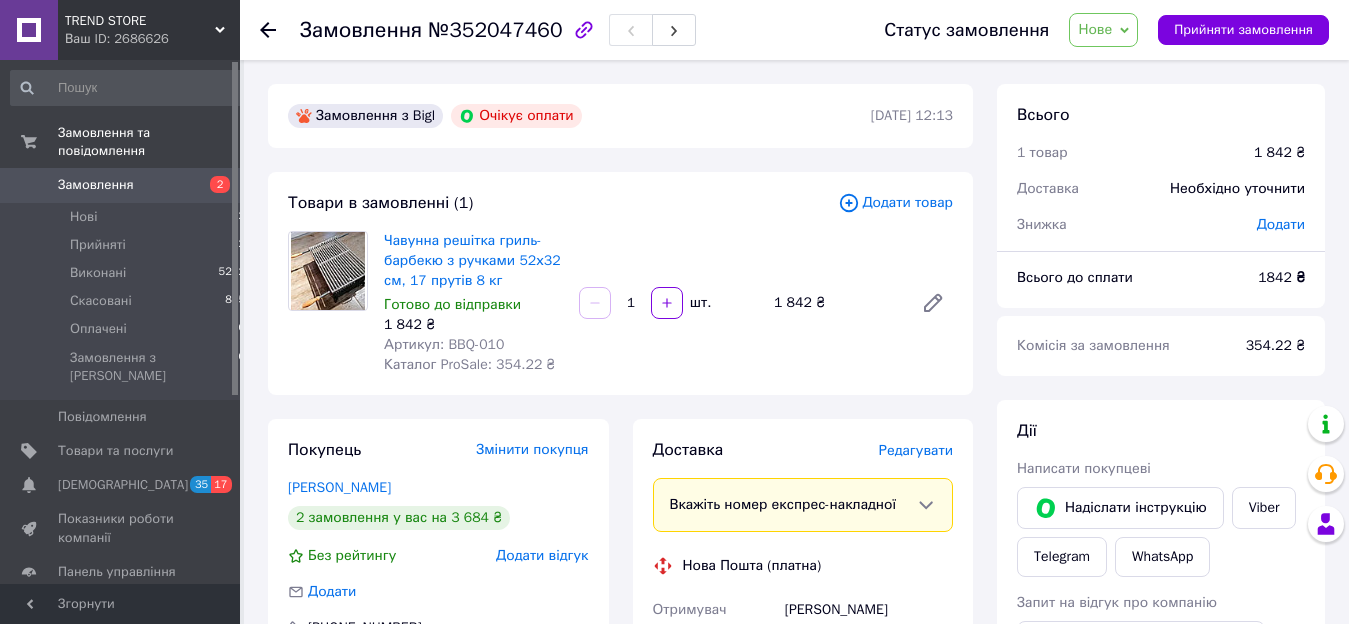 scroll, scrollTop: 306, scrollLeft: 0, axis: vertical 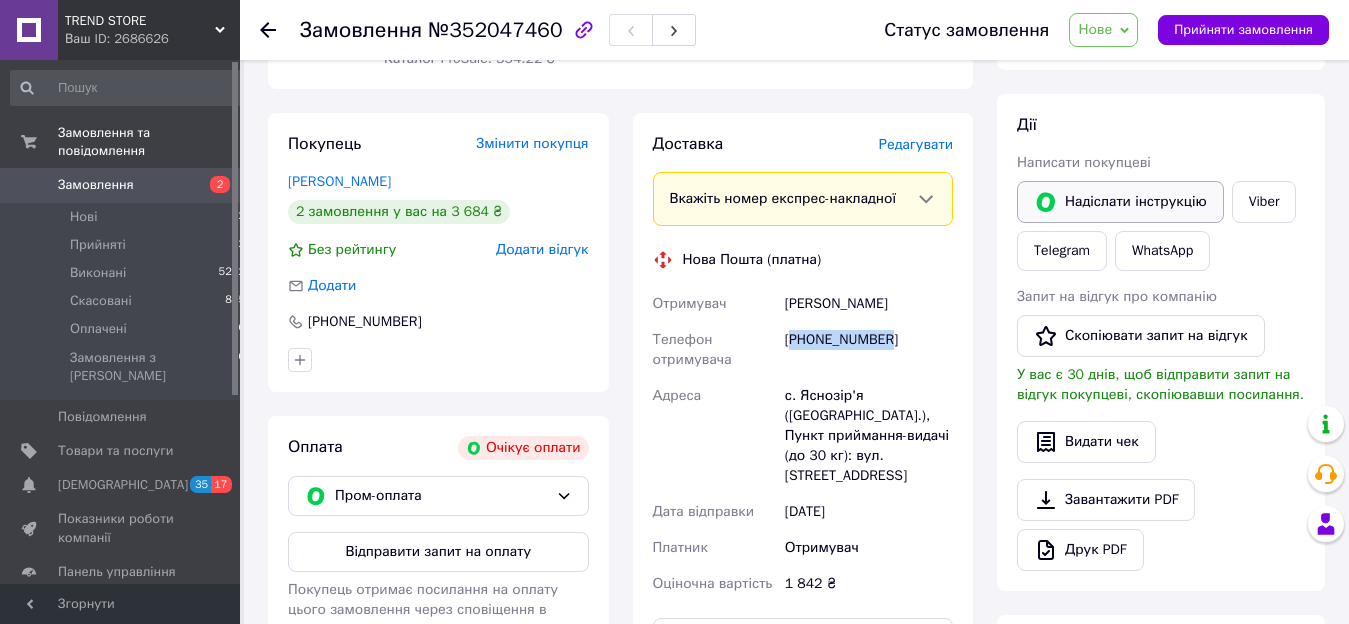 drag, startPoint x: 793, startPoint y: 338, endPoint x: 1123, endPoint y: 188, distance: 362.4914 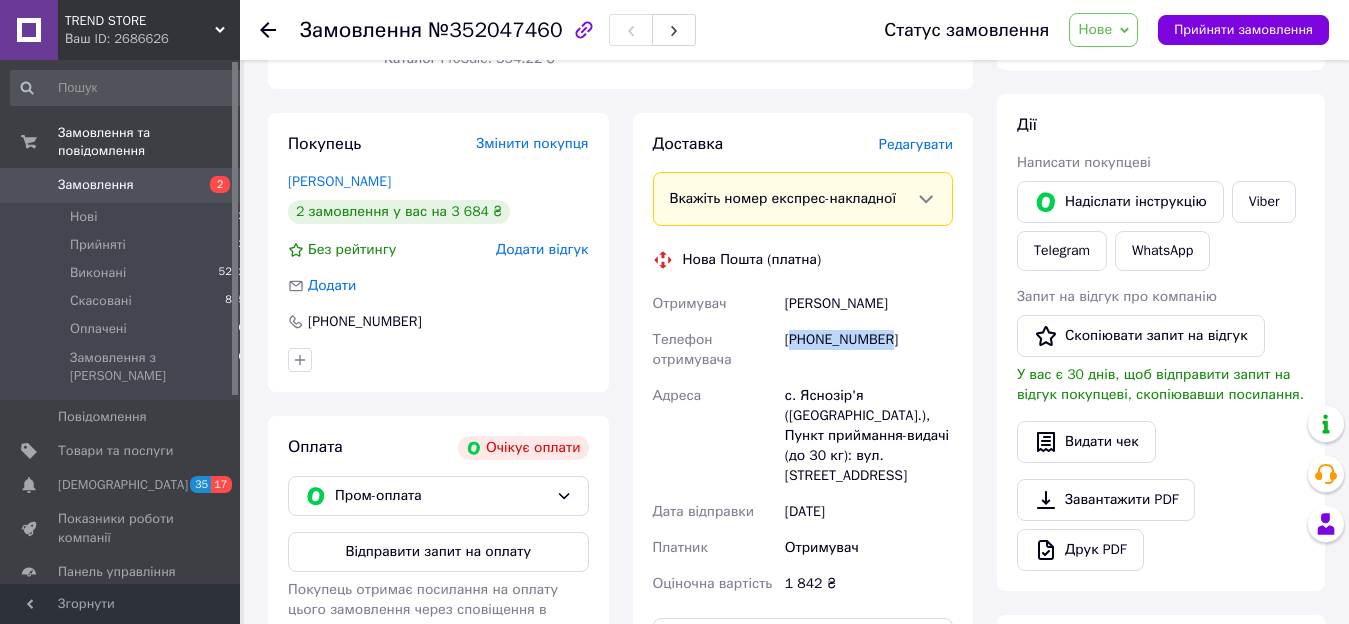 click on "Нове" at bounding box center (1103, 30) 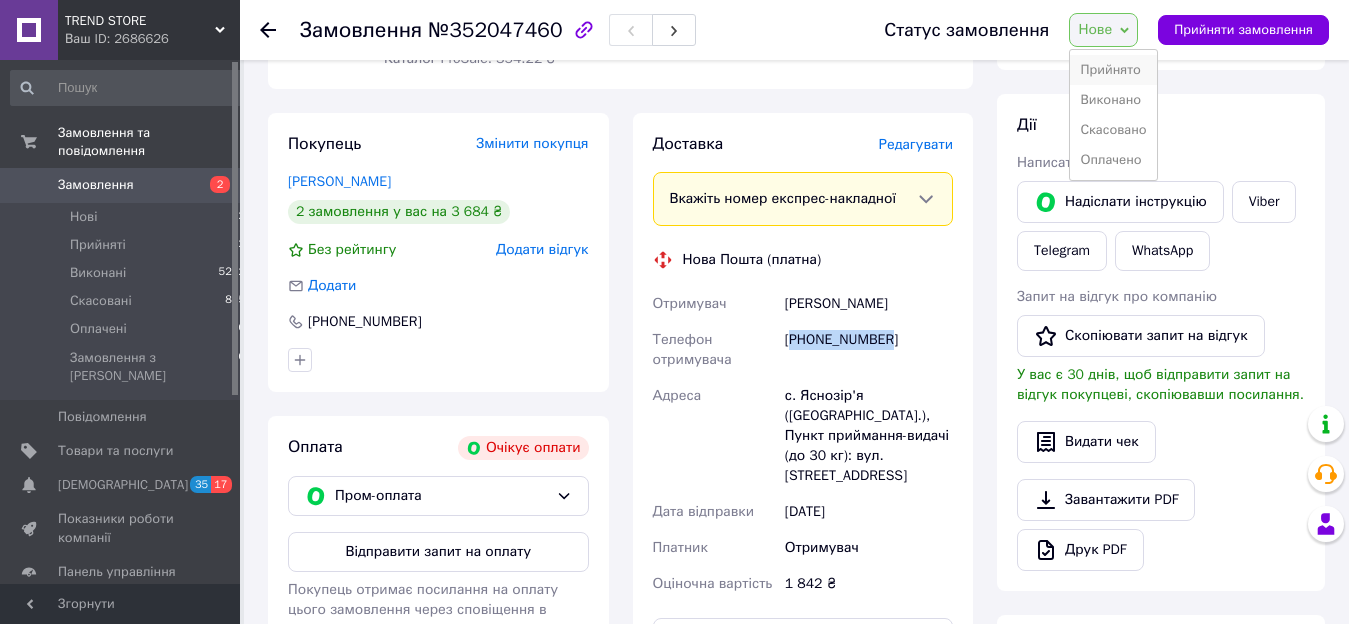 click on "Прийнято" at bounding box center (1113, 70) 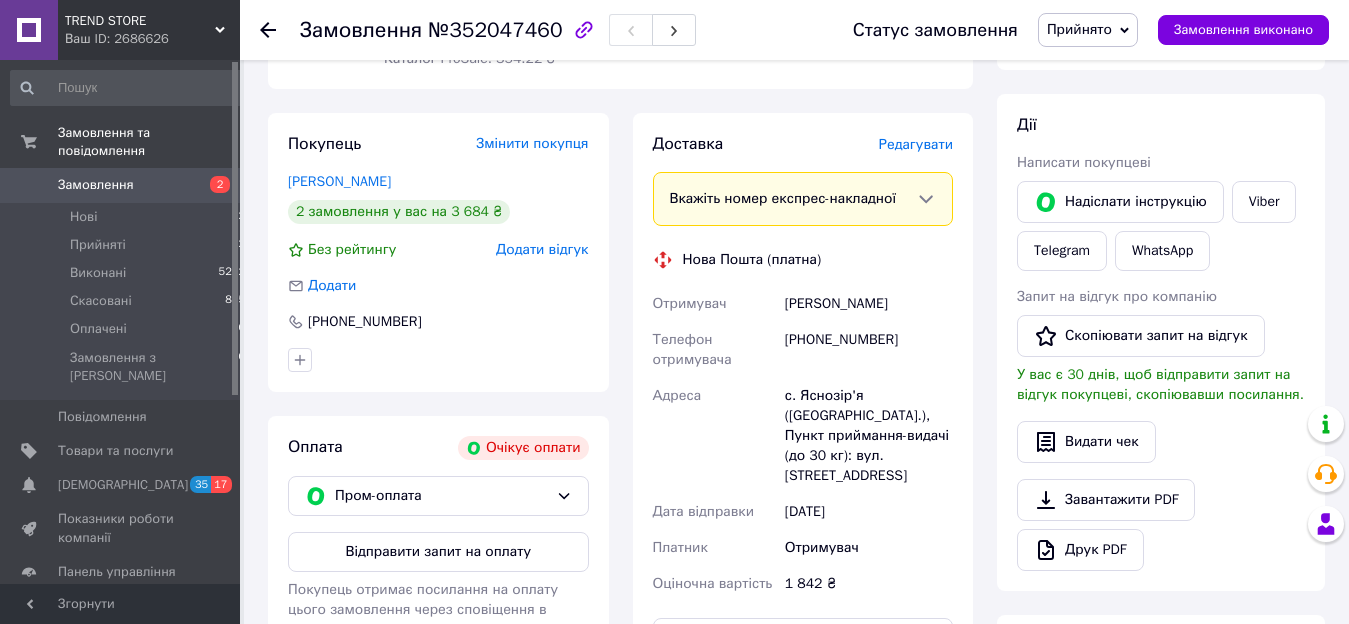scroll, scrollTop: 0, scrollLeft: 0, axis: both 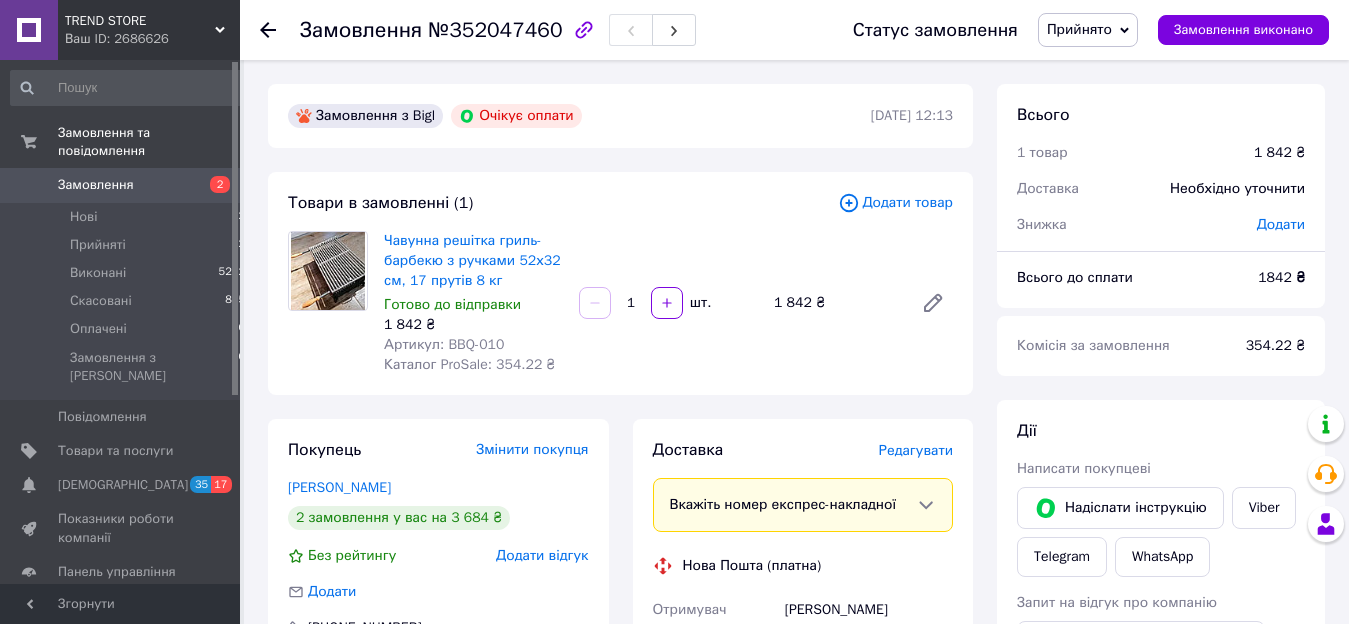 click on "Замовлення" at bounding box center (96, 185) 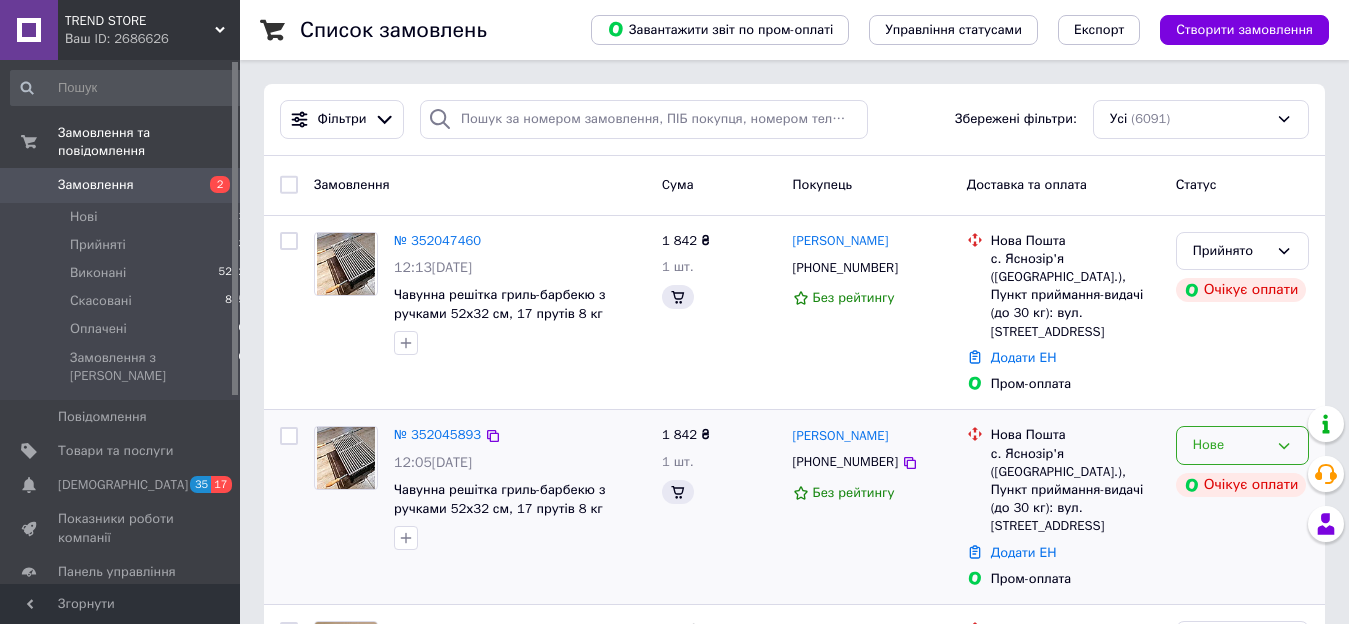 click on "Нове" at bounding box center (1230, 445) 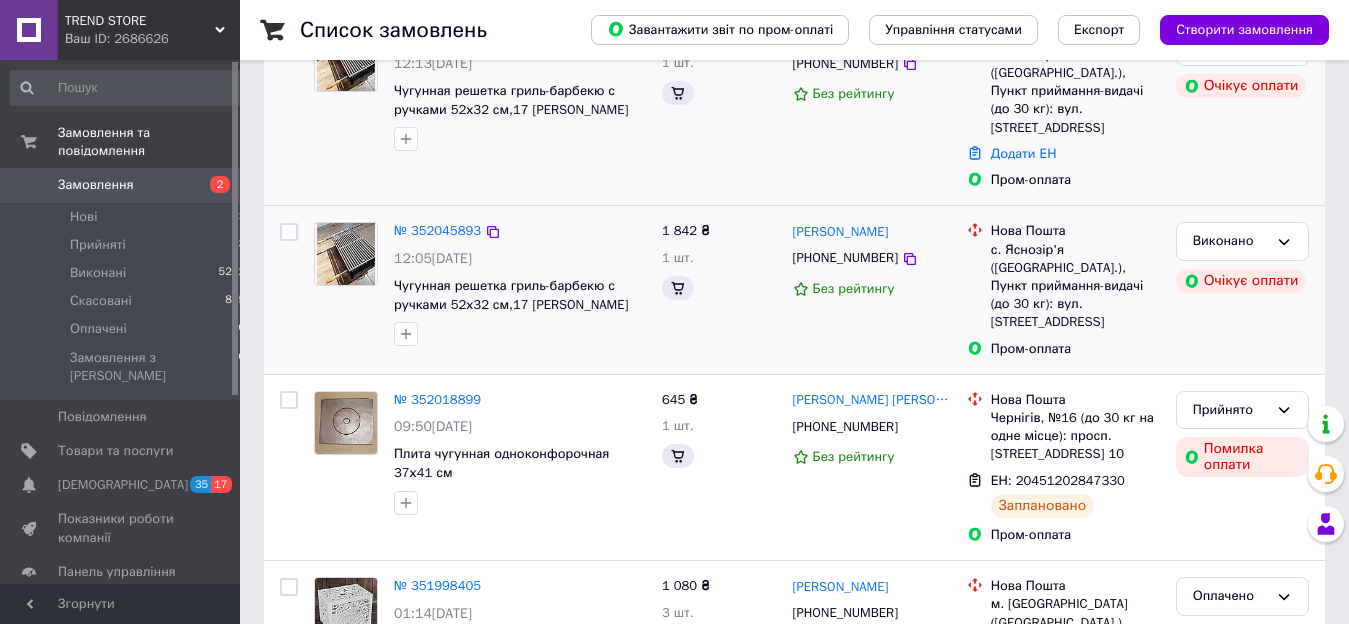 click on "[PERSON_NAME] [PHONE_NUMBER] Без рейтингу" at bounding box center (872, 109) 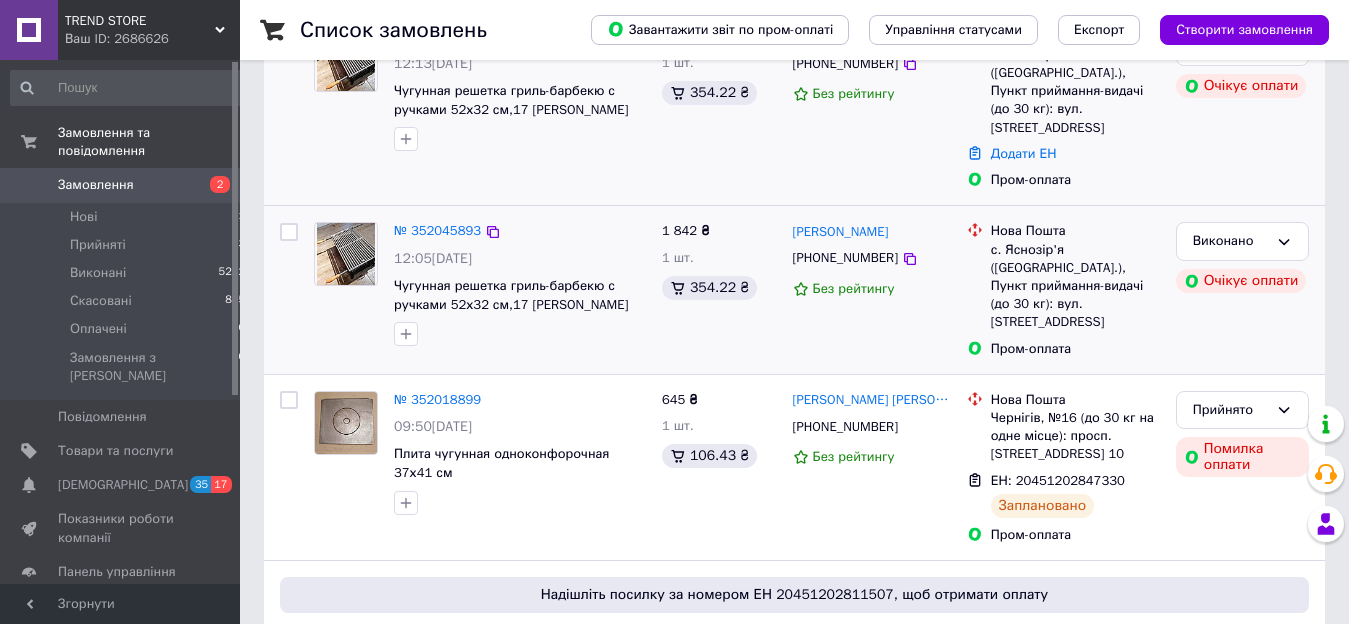 scroll, scrollTop: 102, scrollLeft: 0, axis: vertical 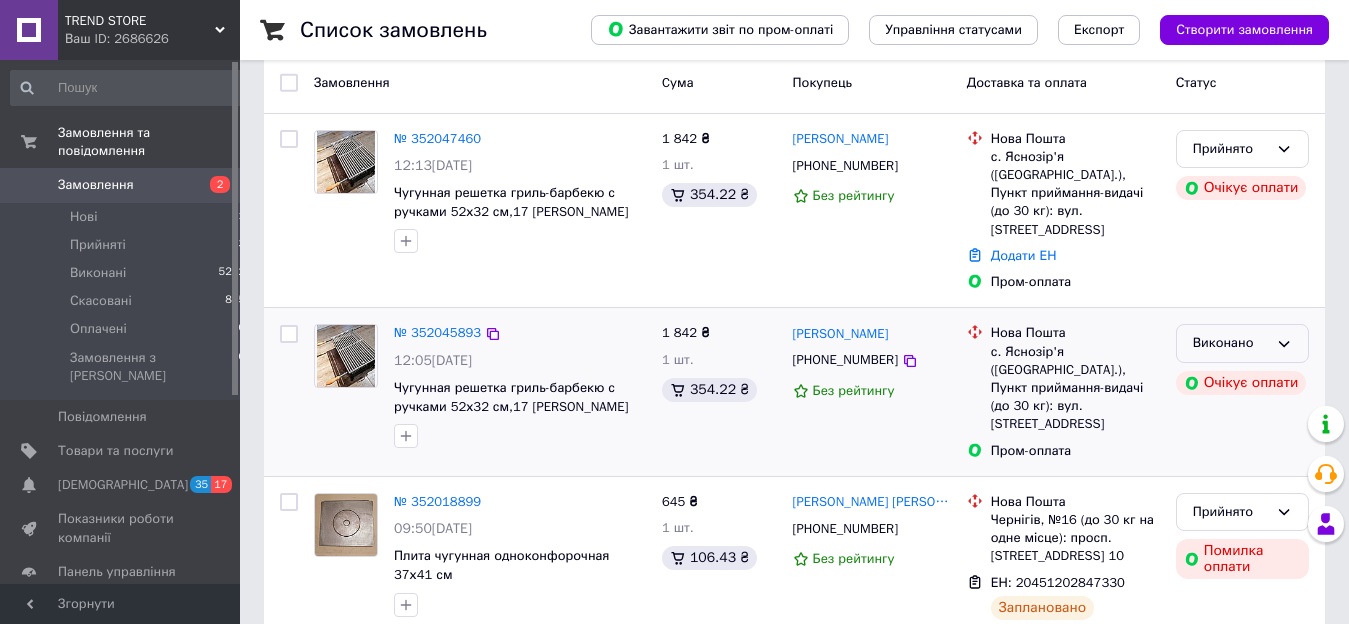 click on "Виконано" at bounding box center (1230, 343) 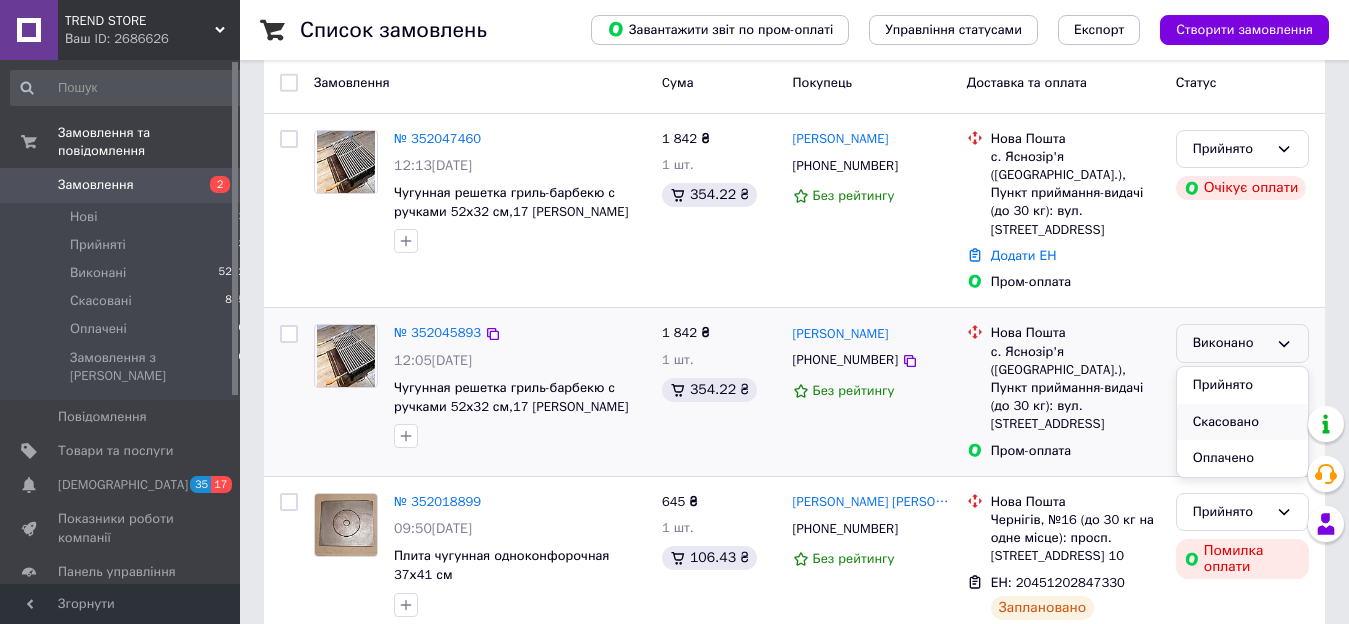 click on "Скасовано" at bounding box center [1242, 422] 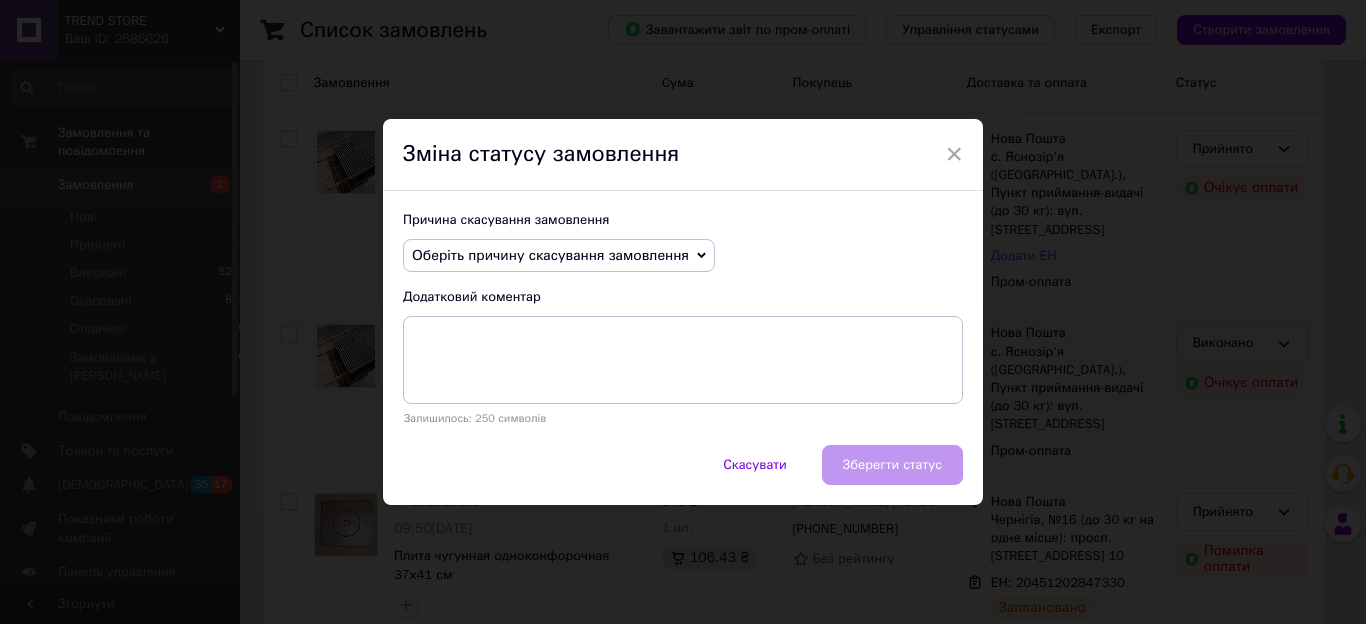 click on "Оберіть причину скасування замовлення" at bounding box center [550, 255] 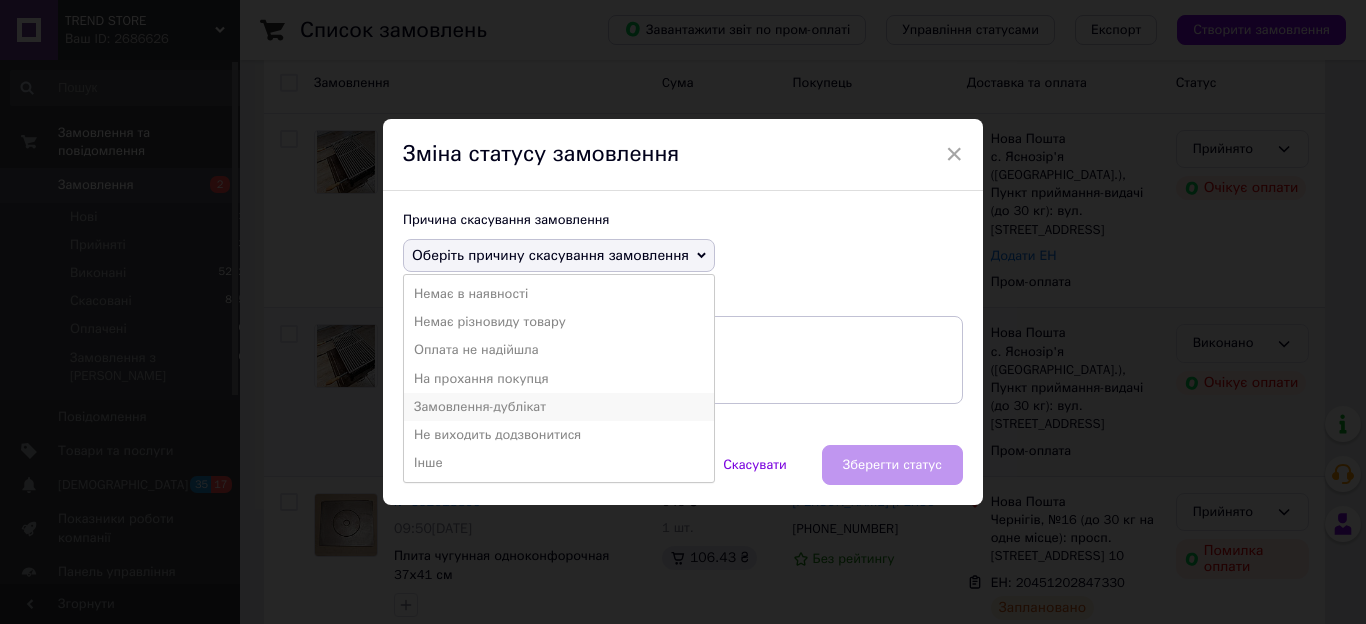 click on "Замовлення-дублікат" at bounding box center [559, 407] 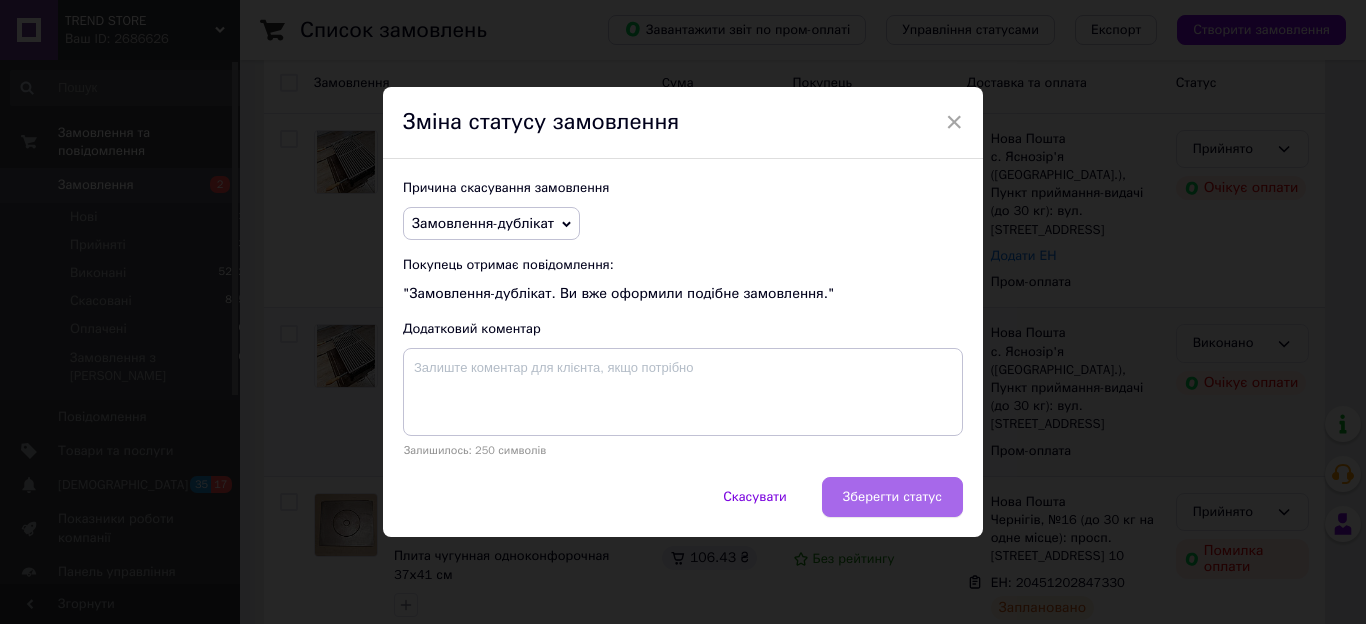 click on "Зберегти статус" at bounding box center (892, 497) 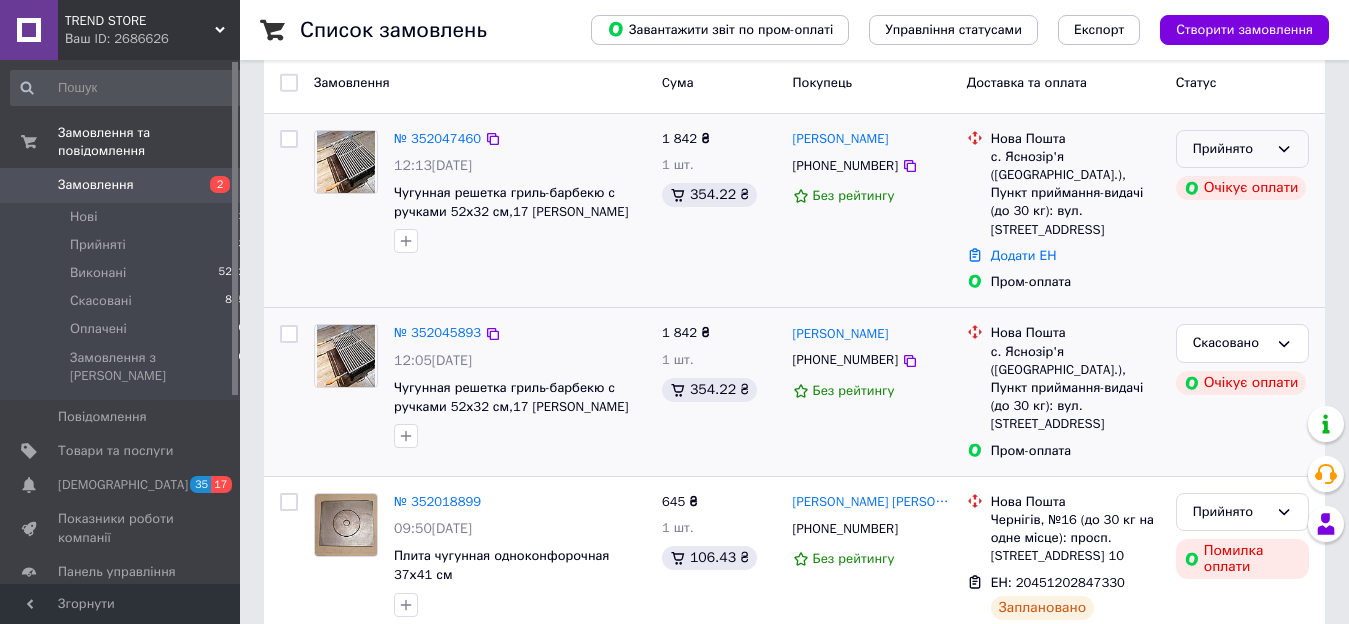 click on "Прийнято" at bounding box center [1242, 149] 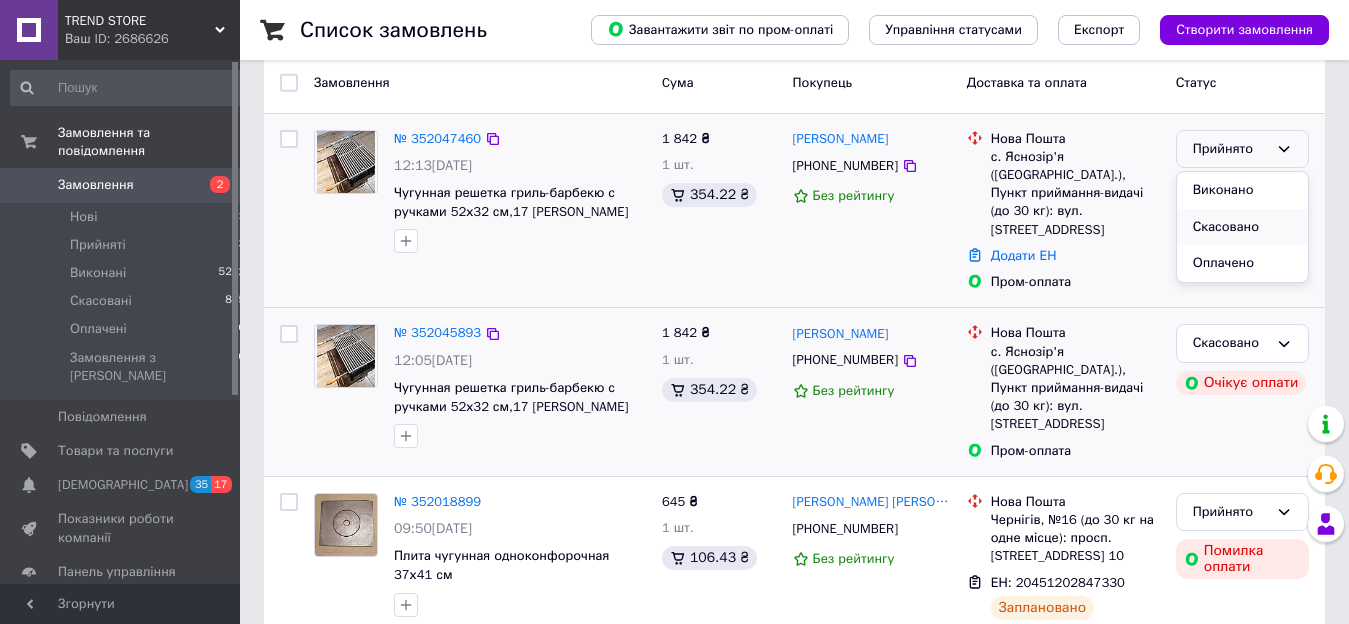 click on "Скасовано" at bounding box center [1242, 227] 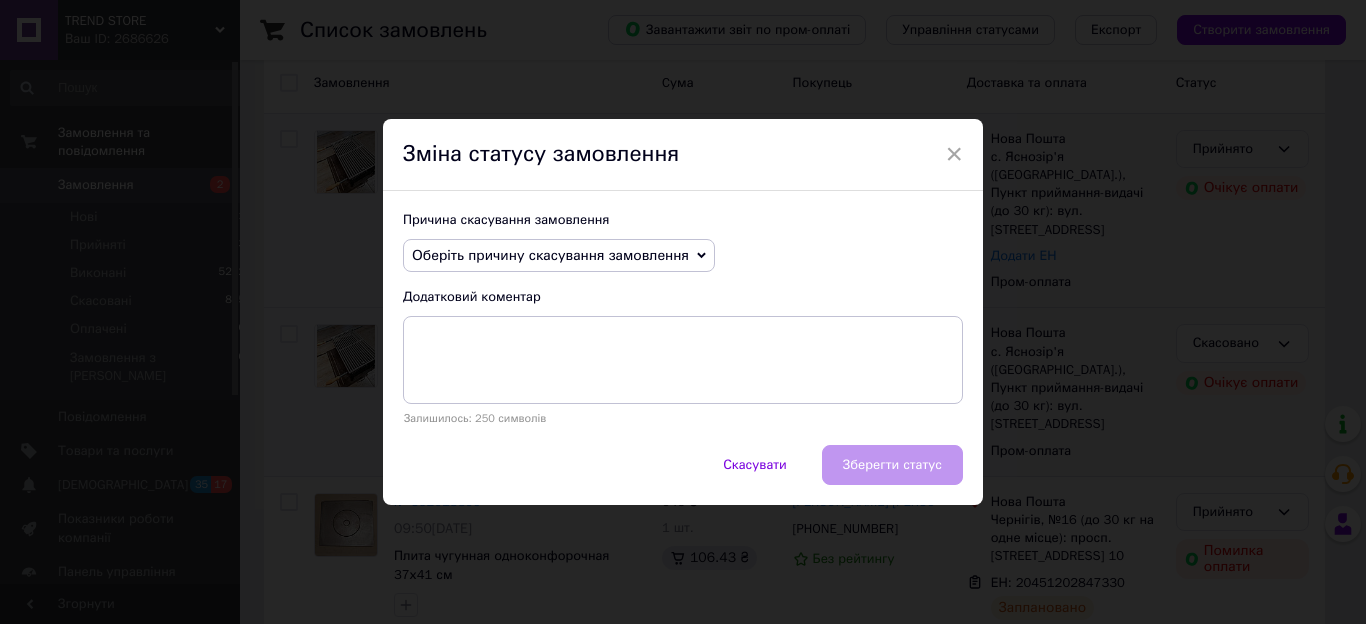 click on "Оберіть причину скасування замовлення" at bounding box center [550, 255] 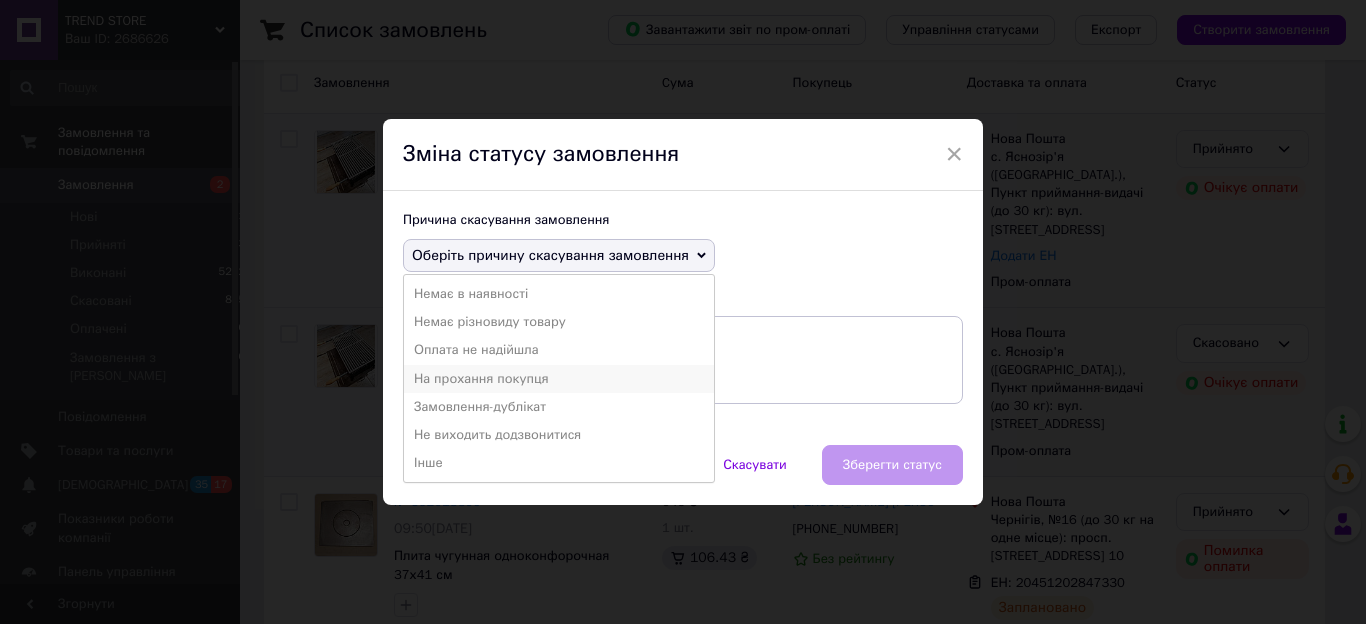 click on "На прохання покупця" at bounding box center [559, 379] 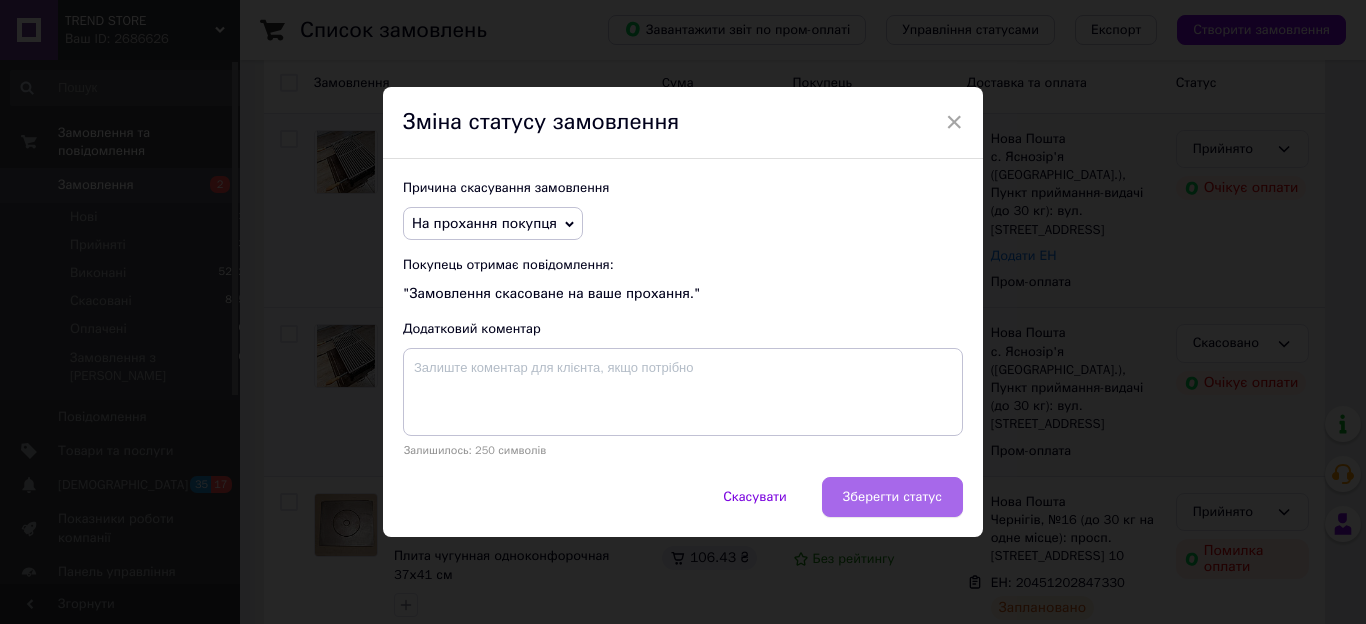 click on "Зберегти статус" at bounding box center (892, 497) 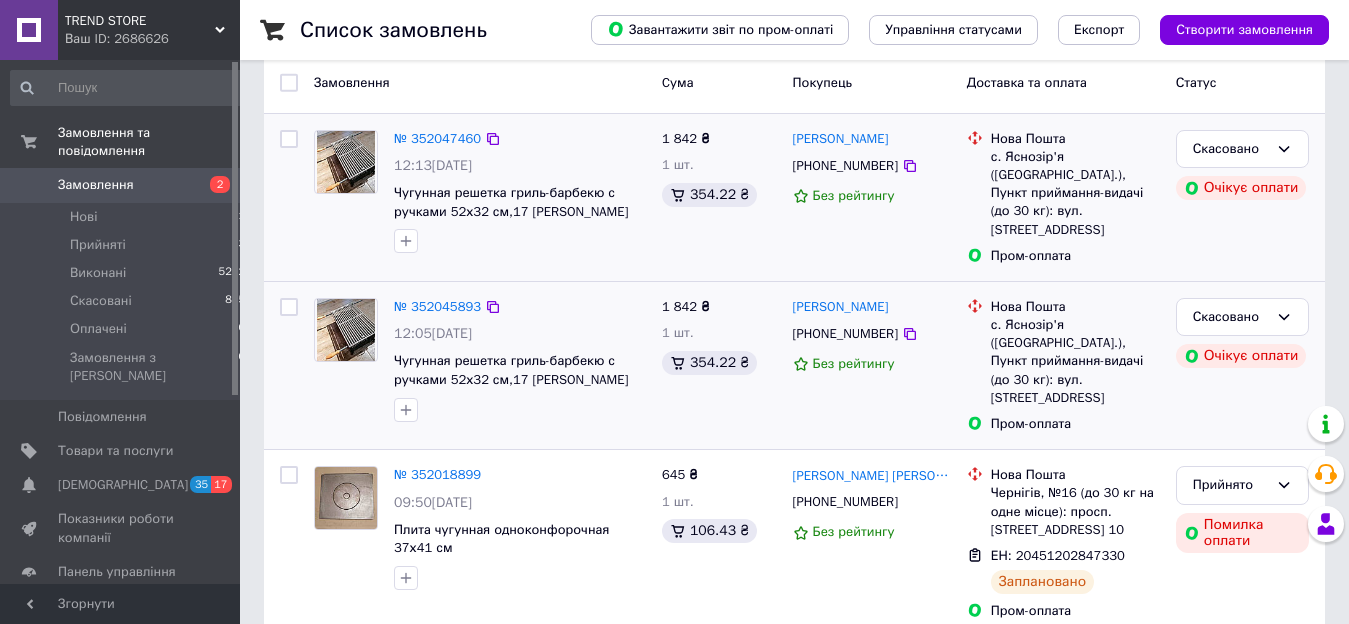 click on "Замовлення" at bounding box center [96, 185] 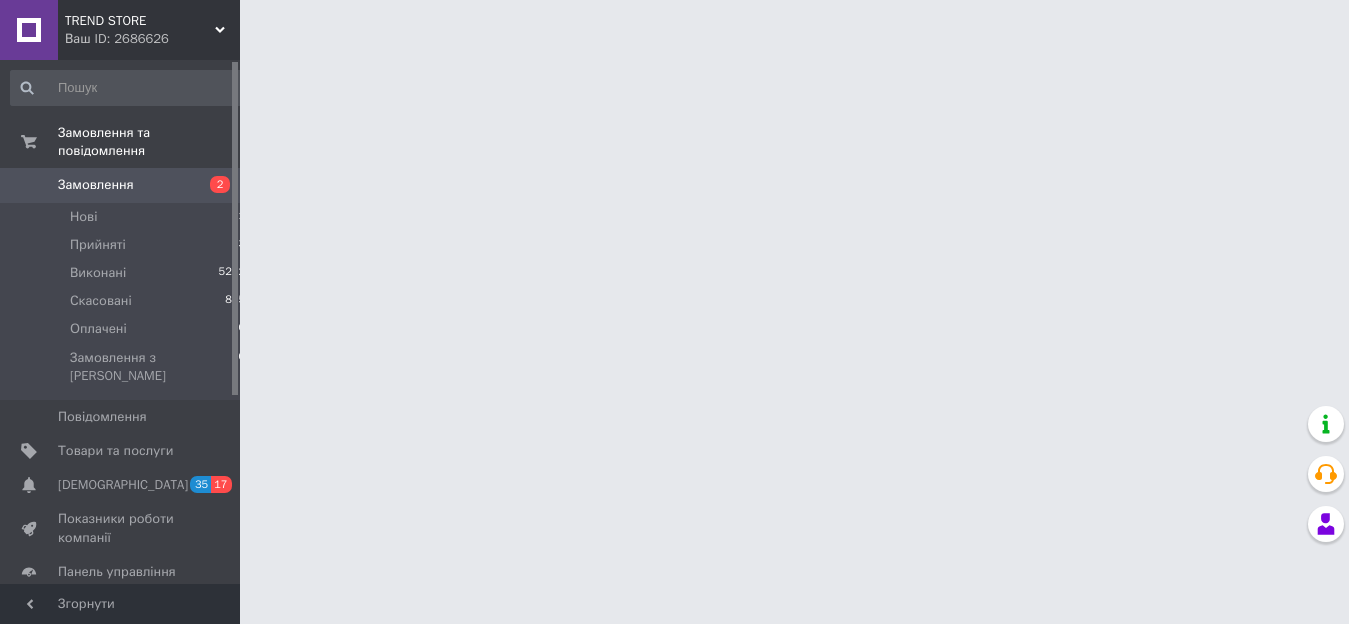 scroll, scrollTop: 0, scrollLeft: 0, axis: both 